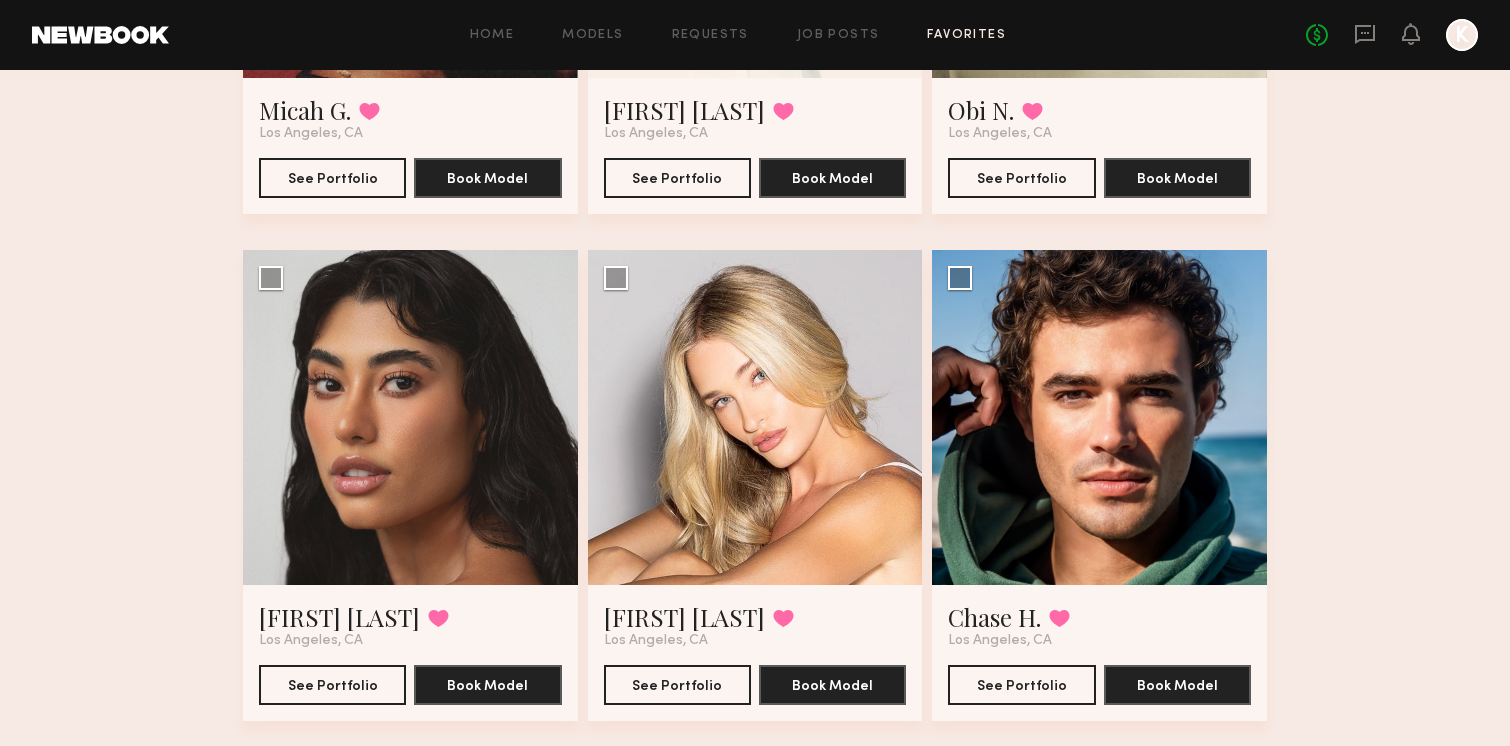 scroll, scrollTop: 4053, scrollLeft: 0, axis: vertical 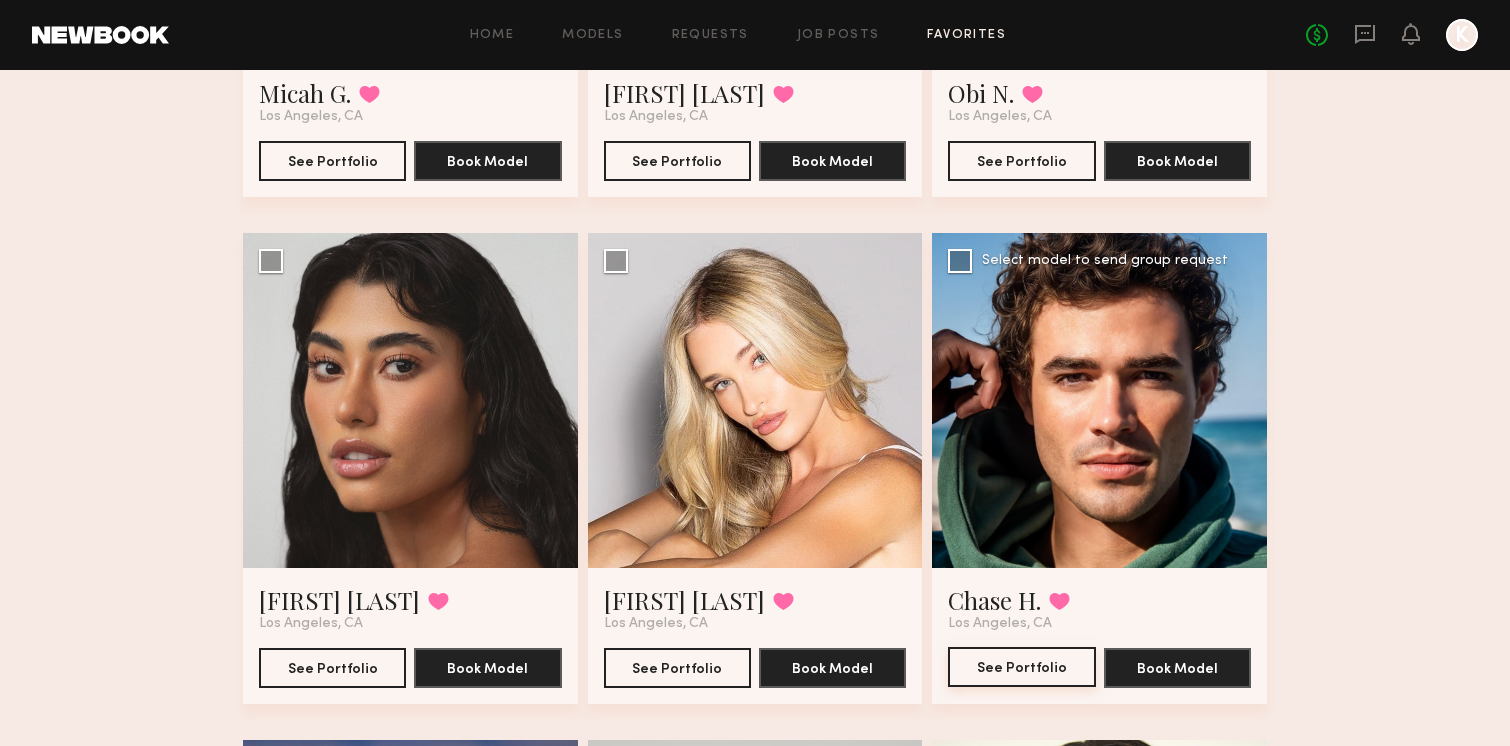 click on "See Portfolio" 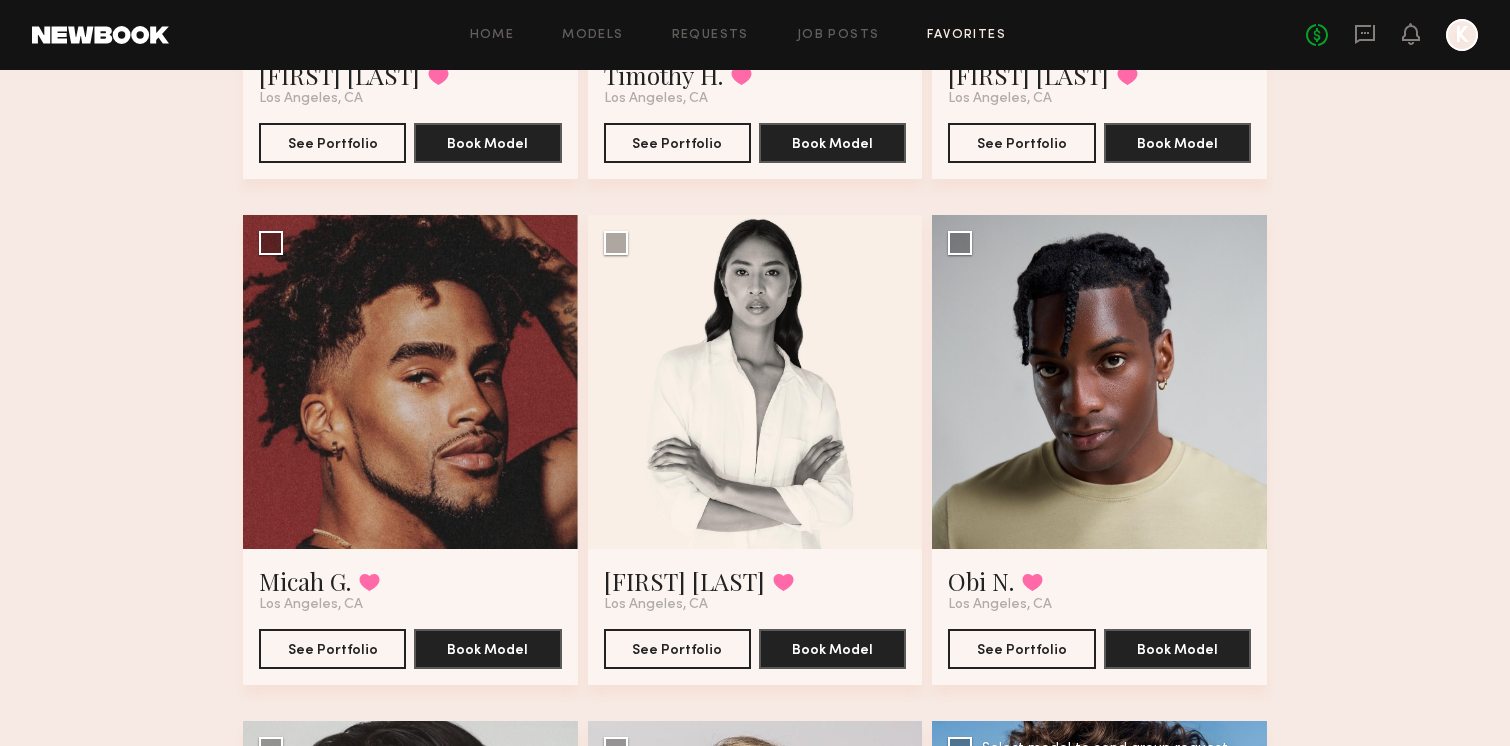 scroll, scrollTop: 3571, scrollLeft: 0, axis: vertical 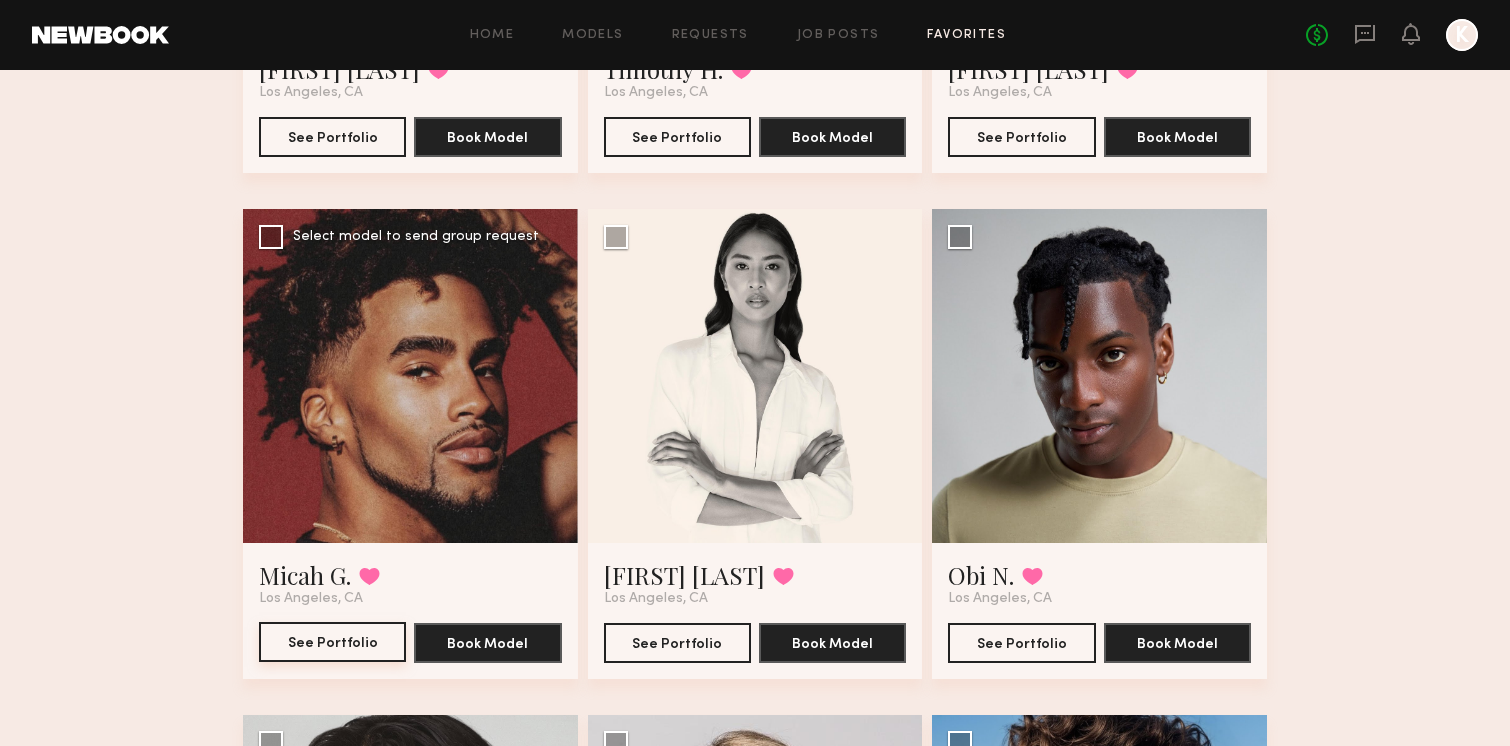 click on "See Portfolio" 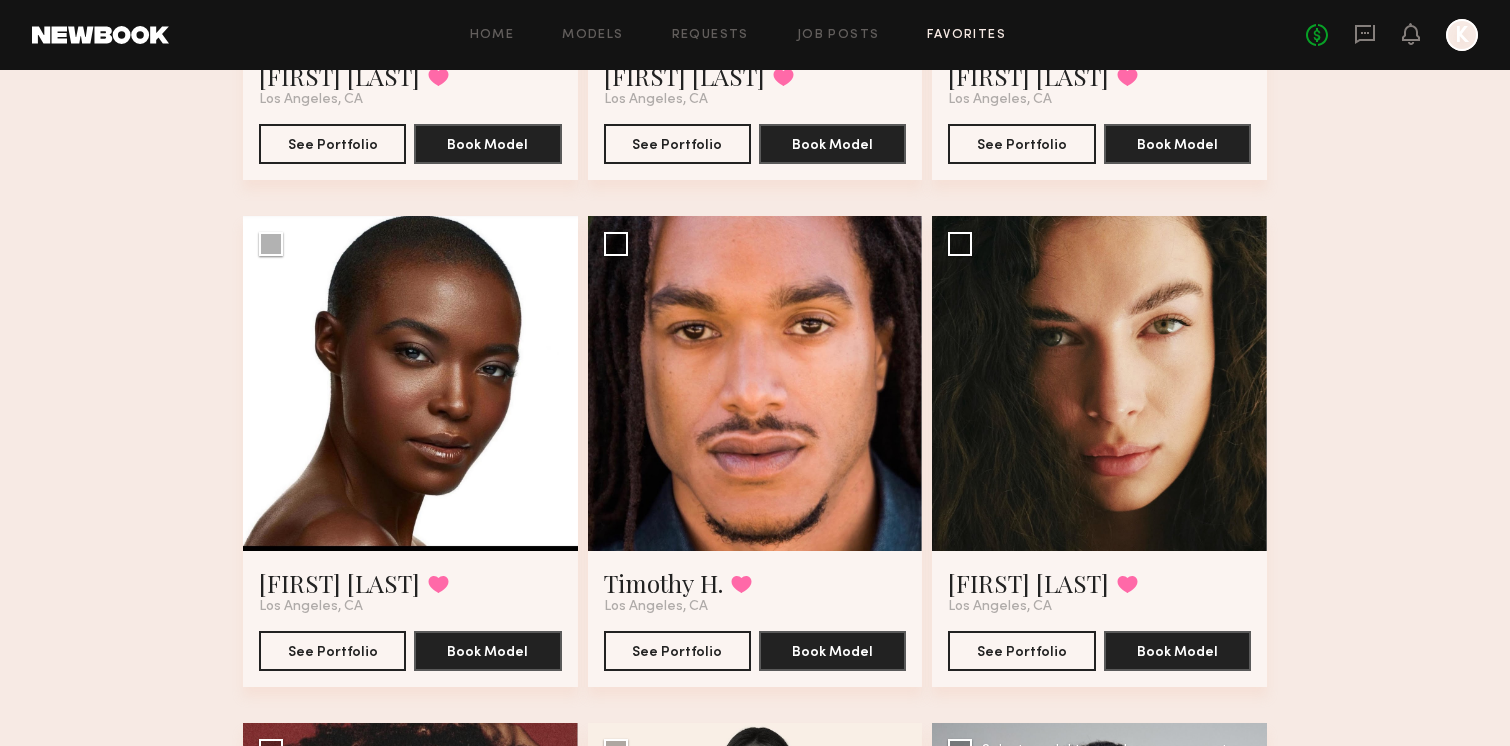 scroll, scrollTop: 3043, scrollLeft: 0, axis: vertical 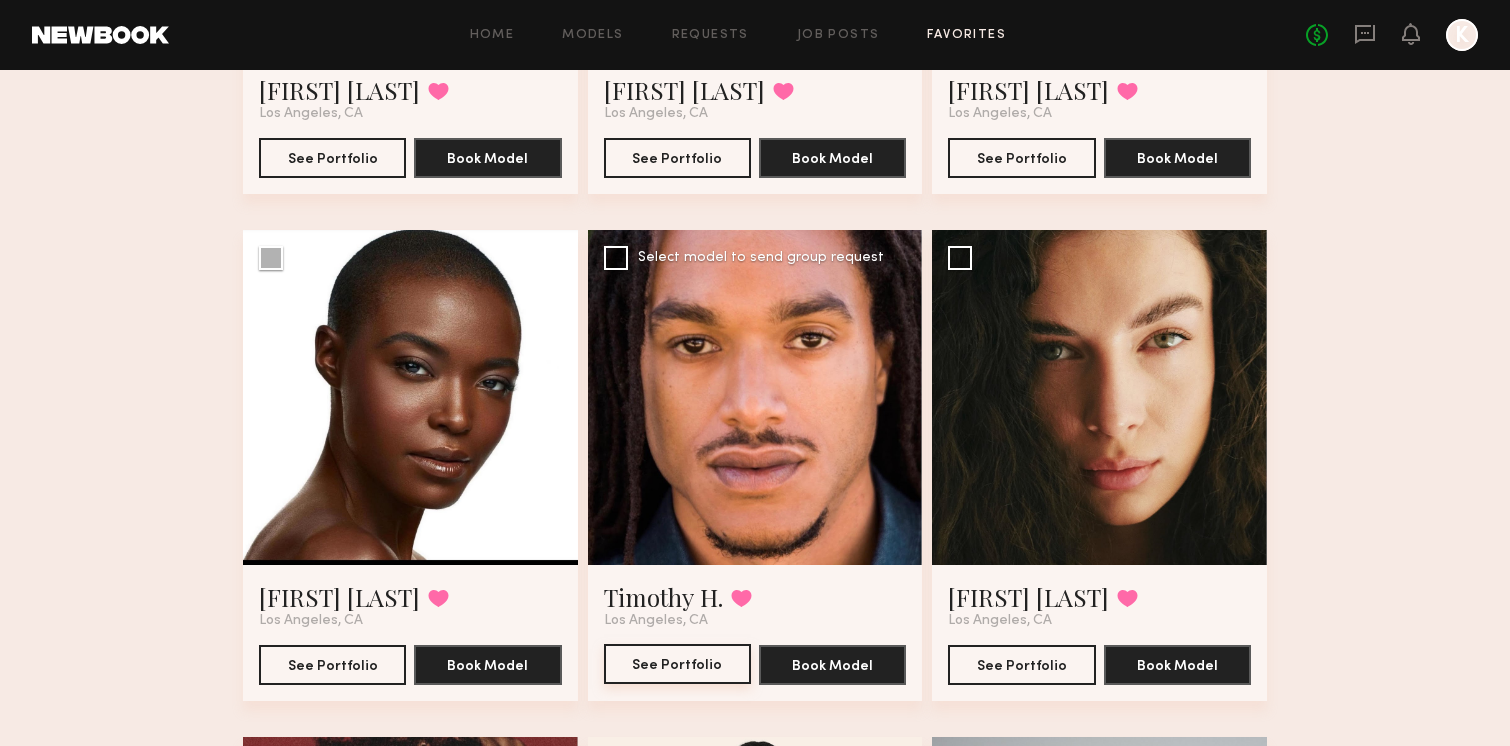 click on "See Portfolio" 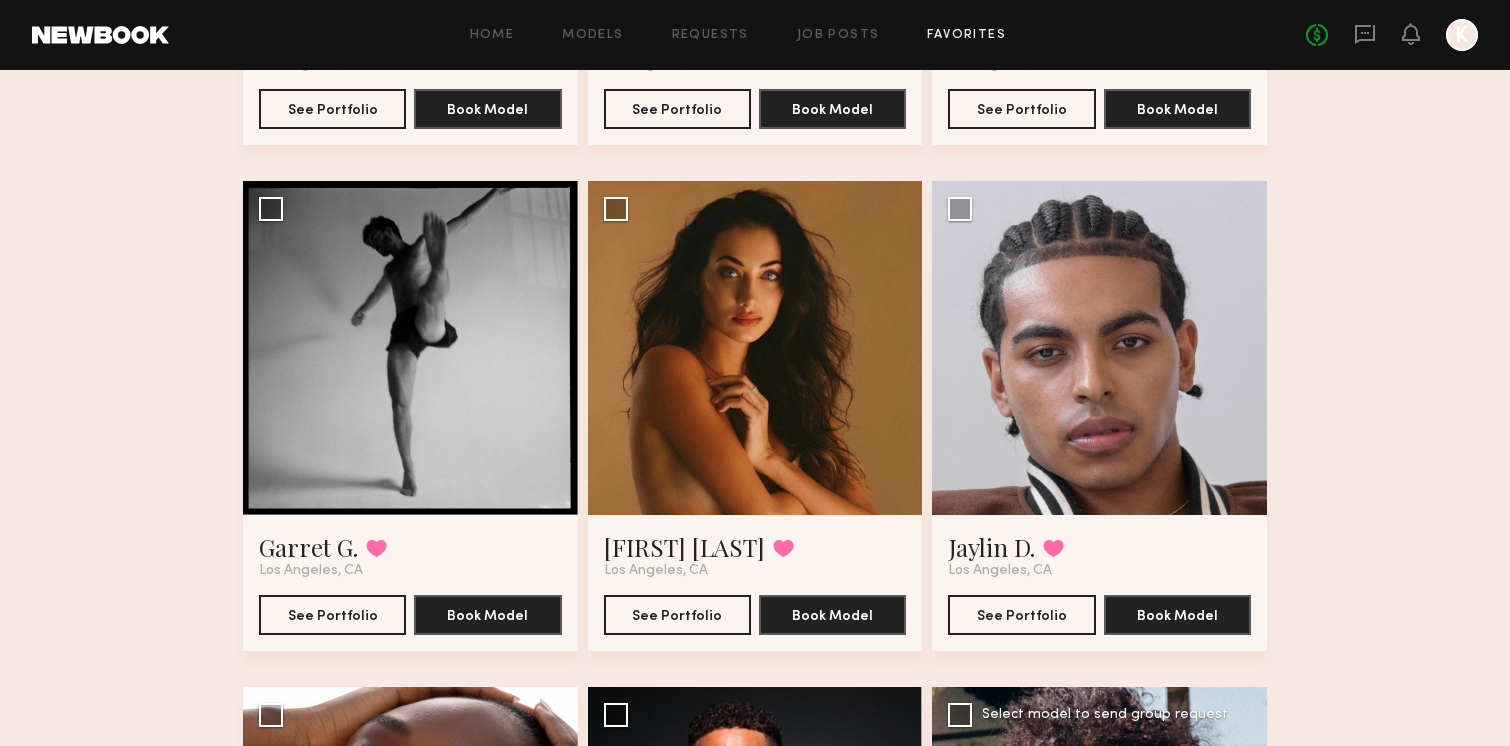 scroll, scrollTop: 2112, scrollLeft: 0, axis: vertical 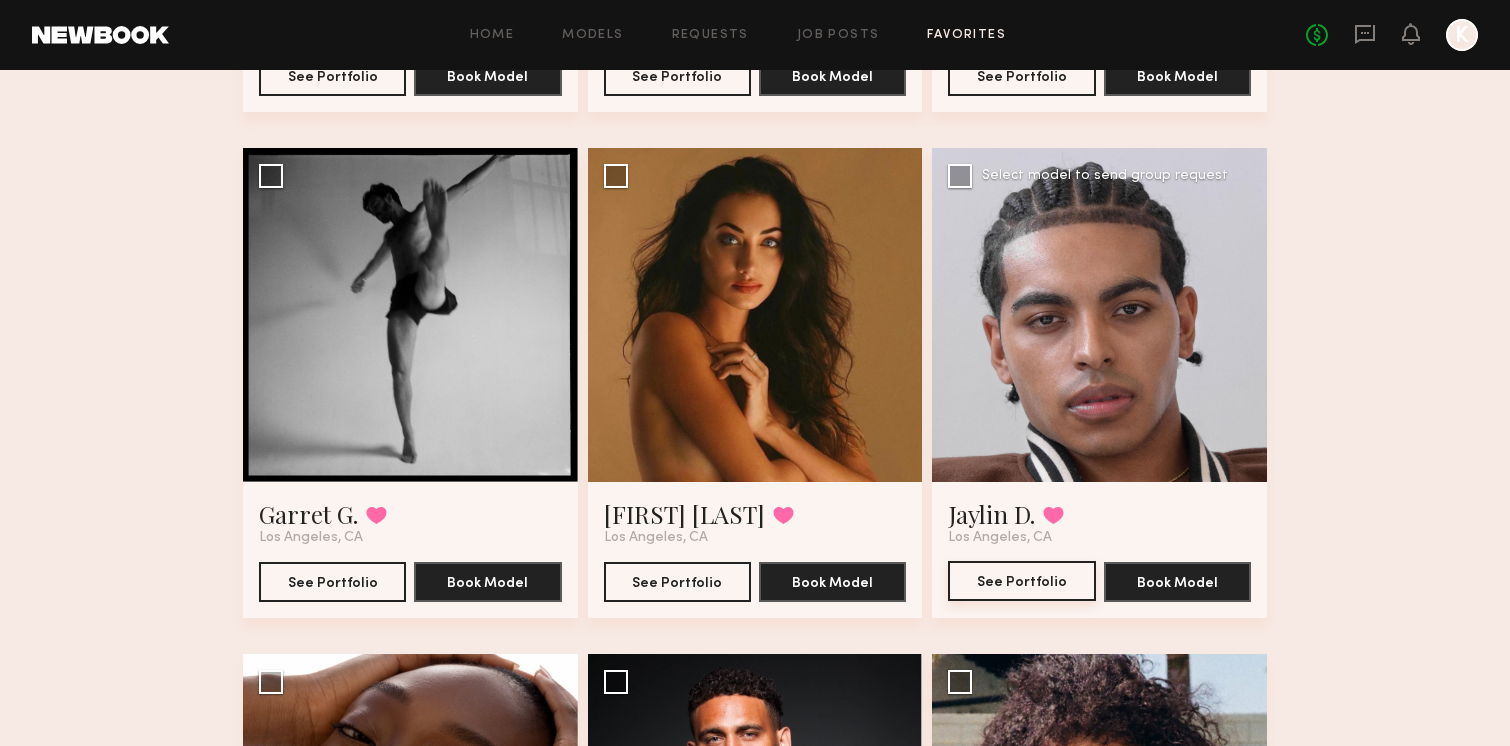 click on "See Portfolio" 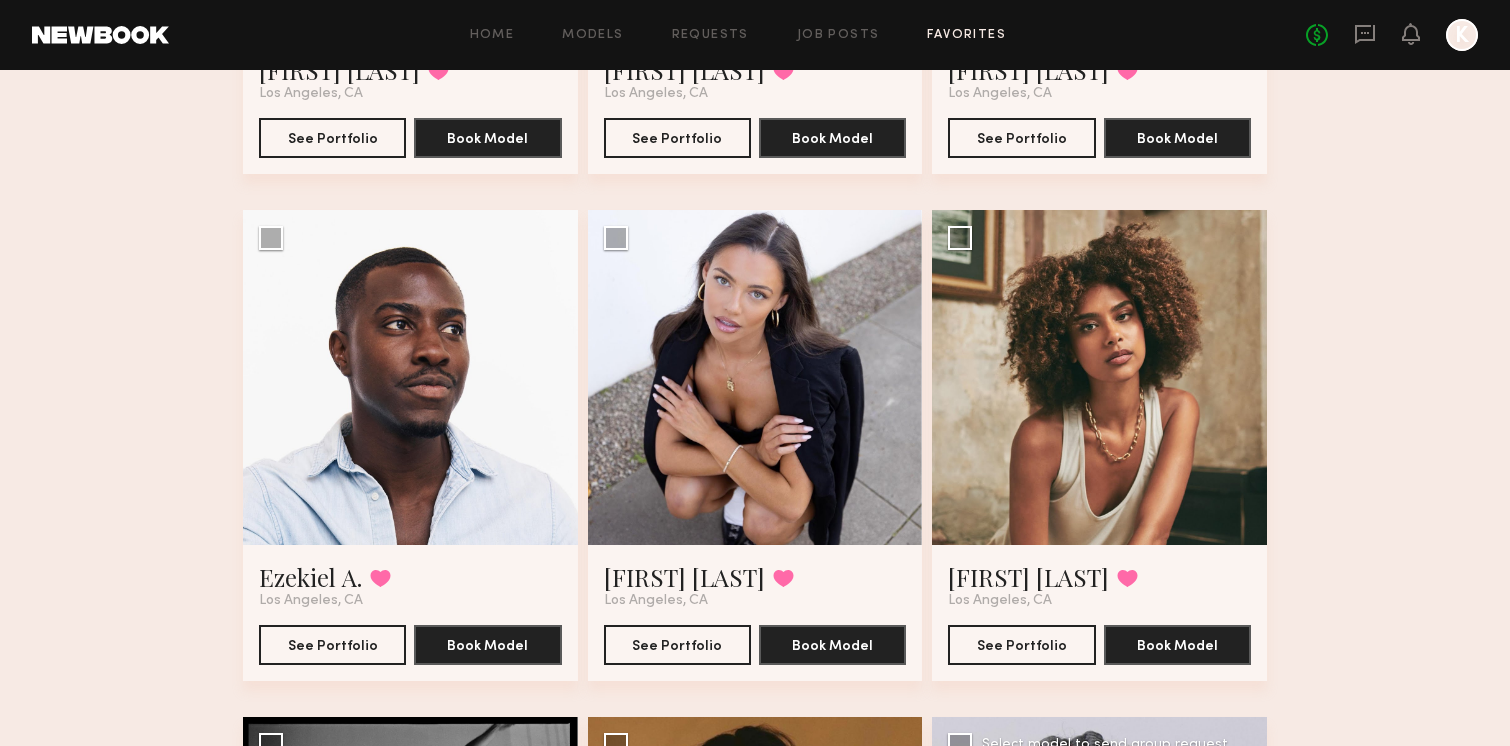 scroll, scrollTop: 1550, scrollLeft: 0, axis: vertical 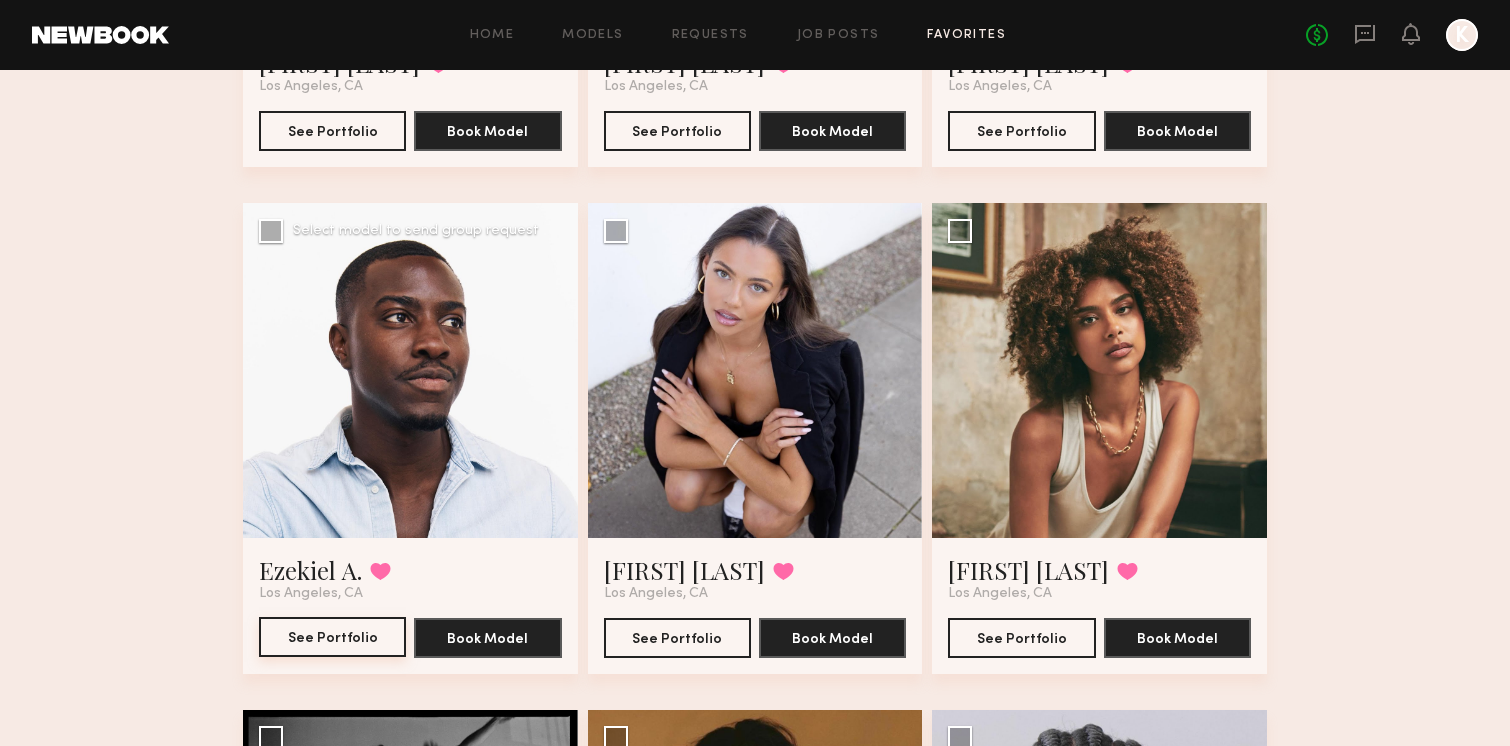 click on "See Portfolio" 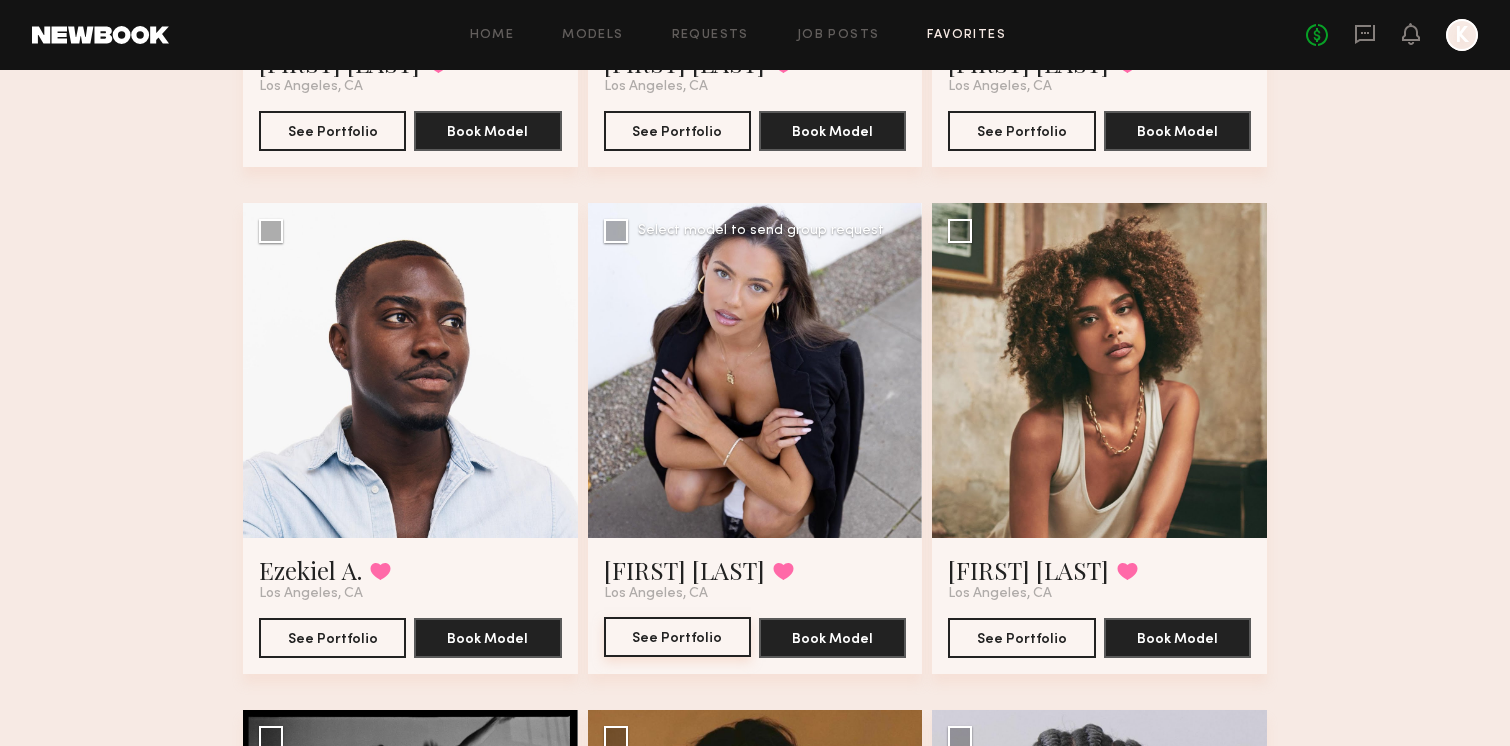 click on "See Portfolio" 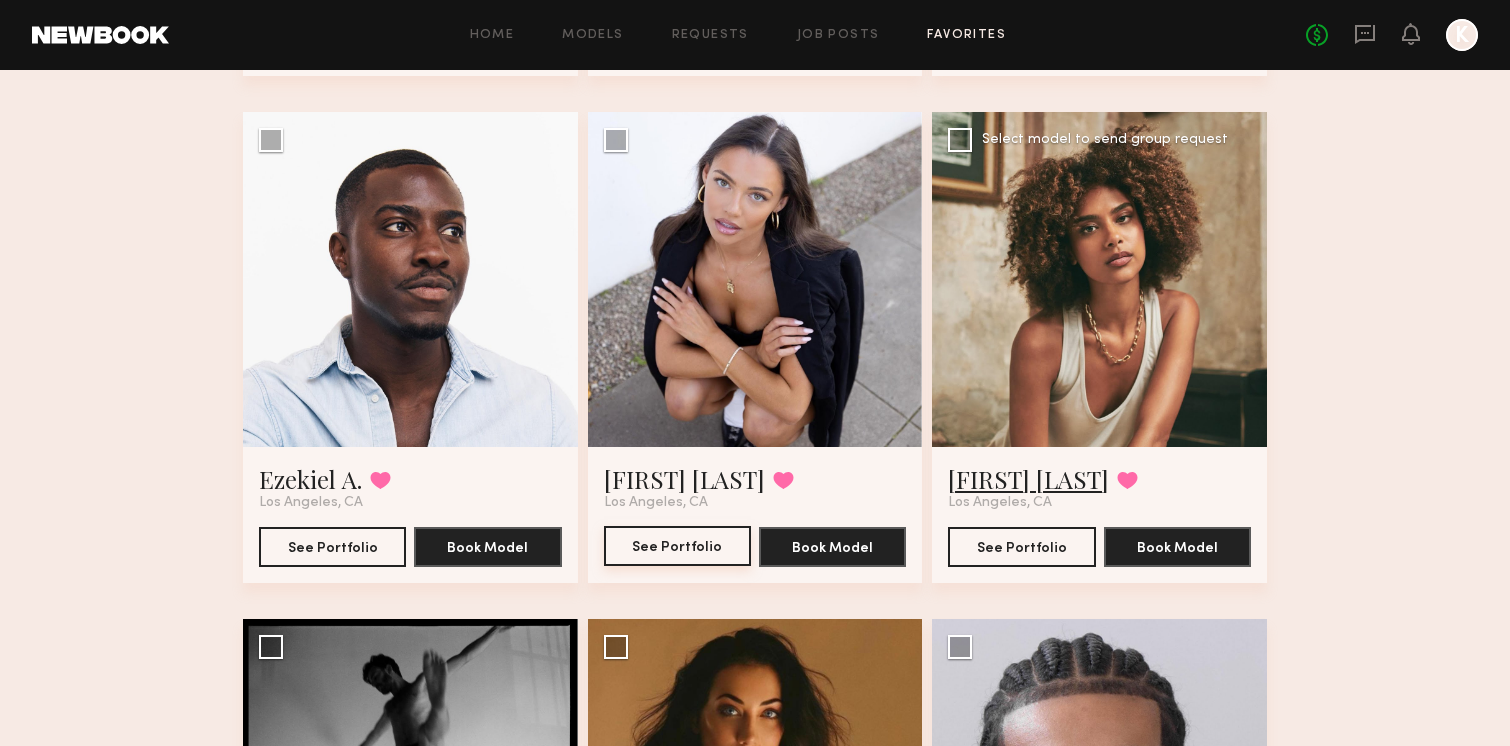 scroll, scrollTop: 1645, scrollLeft: 0, axis: vertical 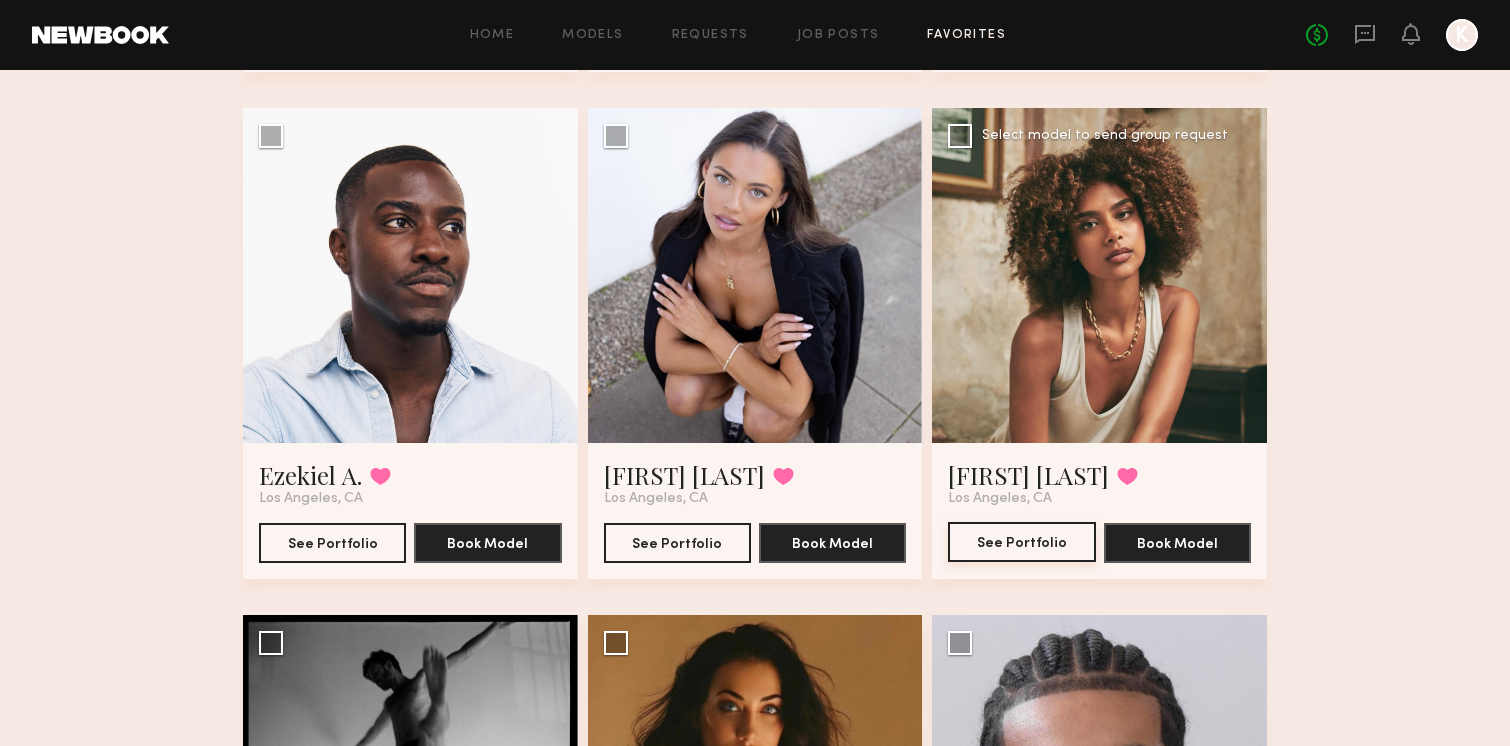 click on "See Portfolio" 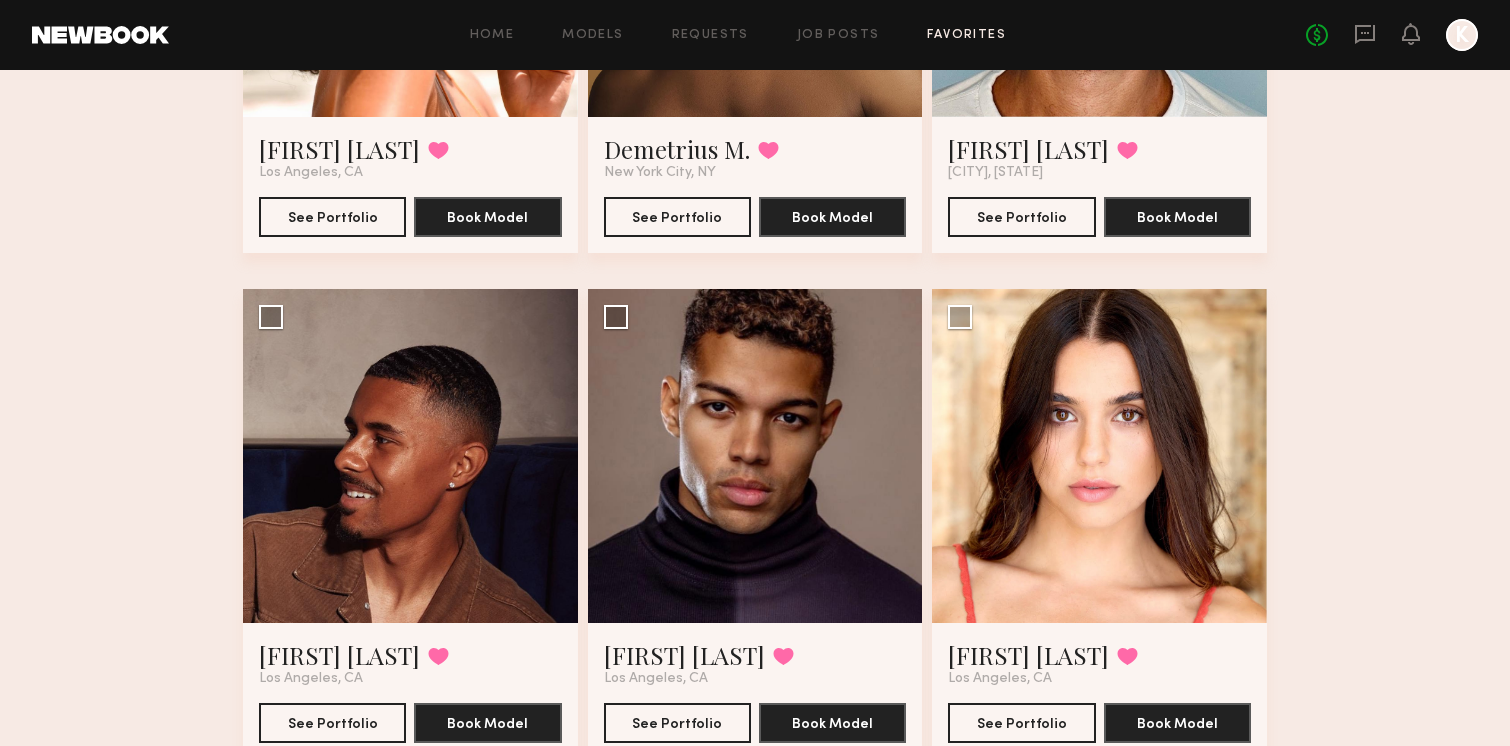 scroll, scrollTop: 496, scrollLeft: 0, axis: vertical 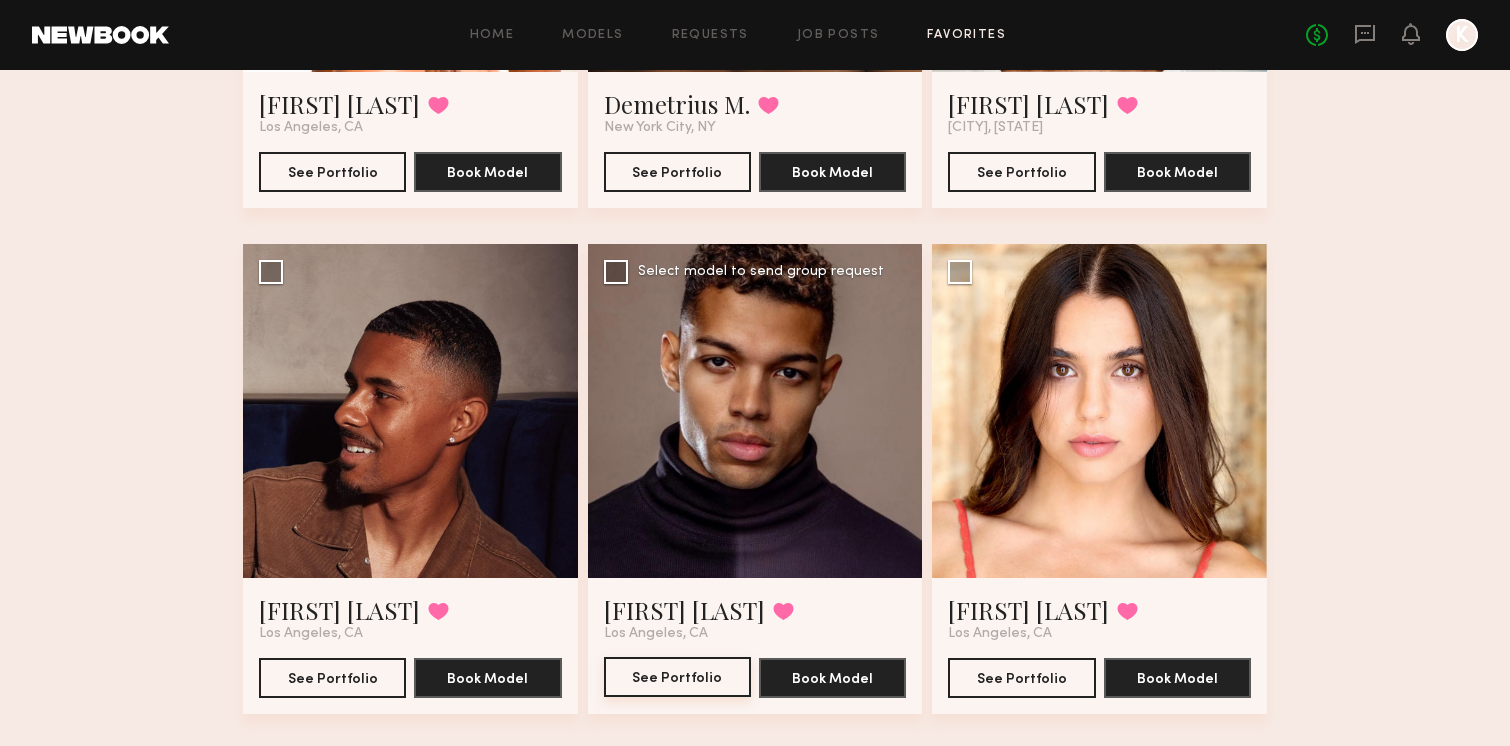 click on "See Portfolio" 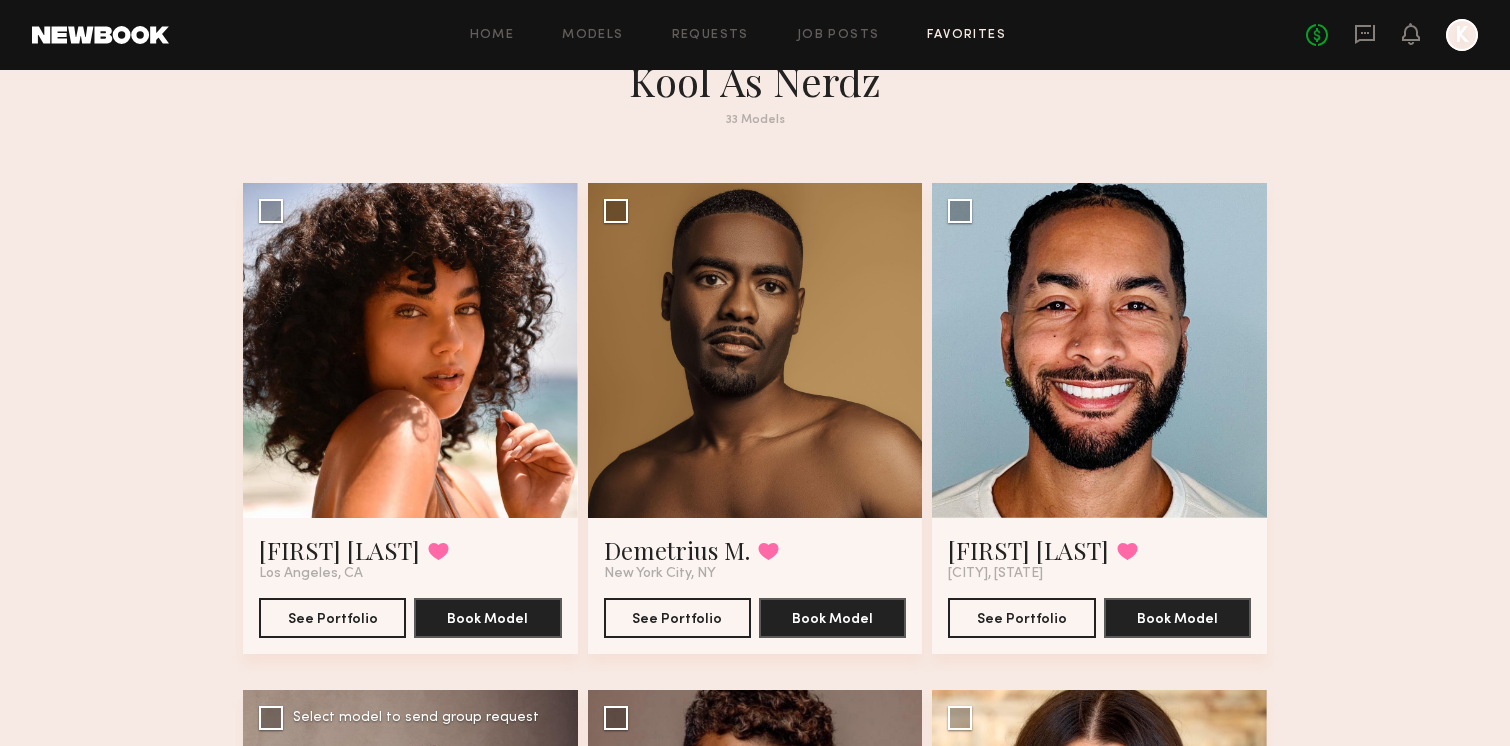 scroll, scrollTop: 89, scrollLeft: 0, axis: vertical 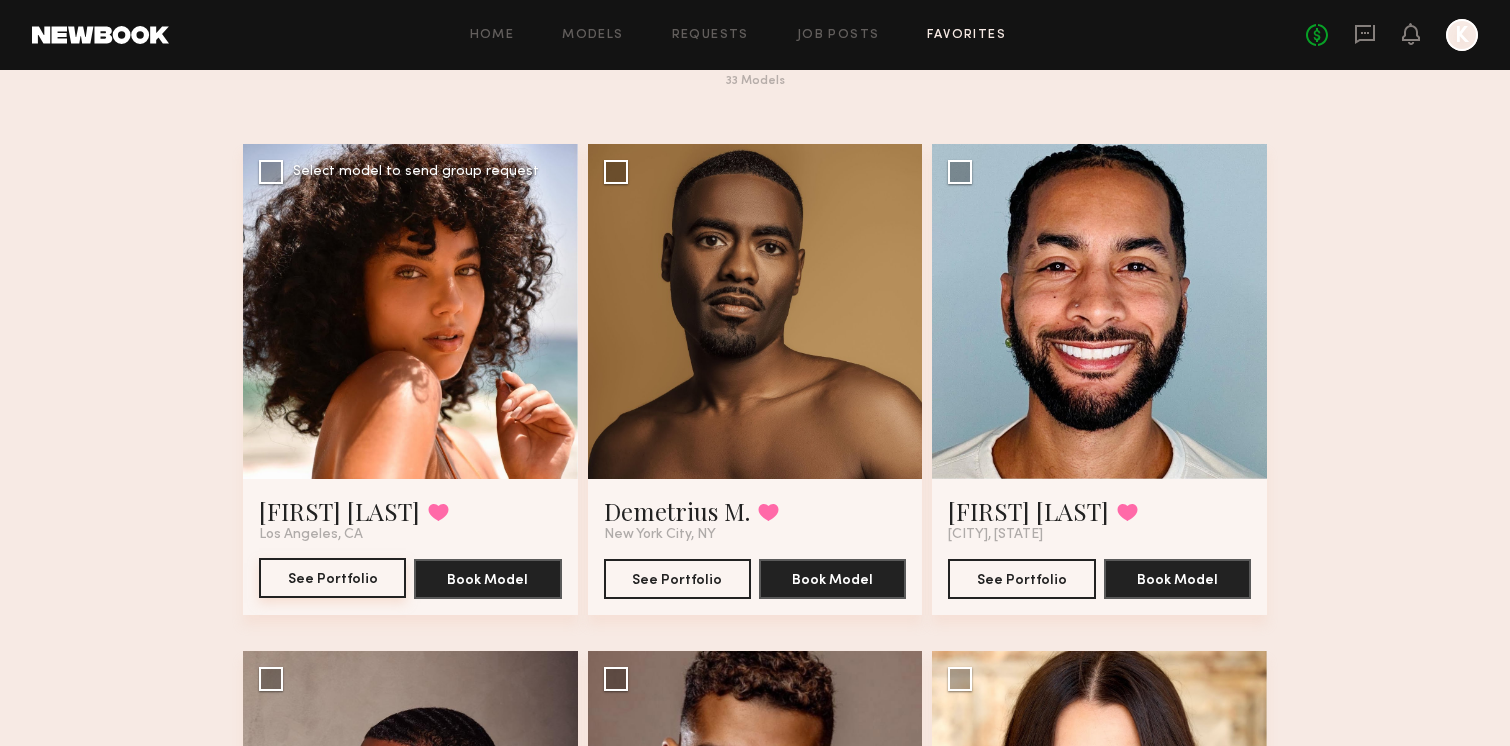 click on "See Portfolio" 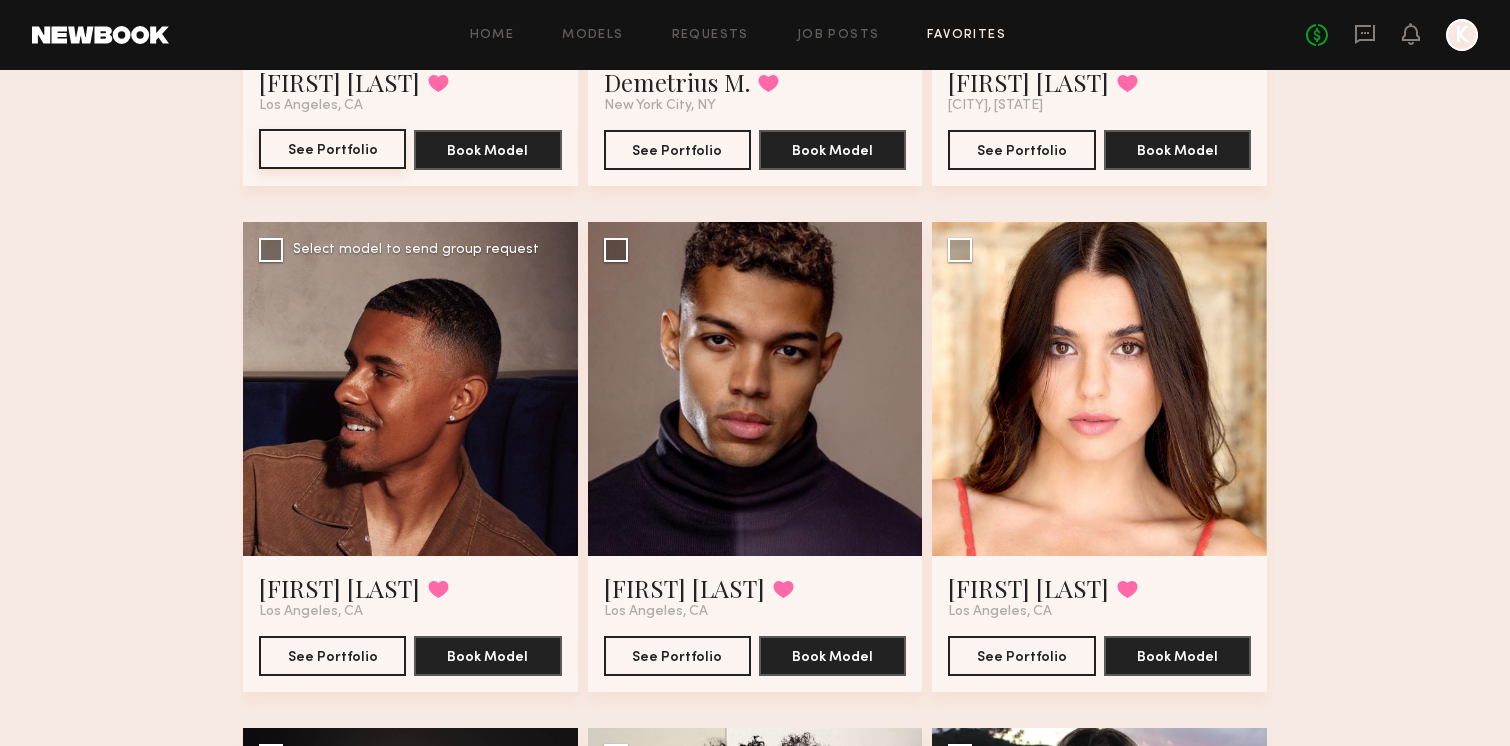 scroll, scrollTop: 570, scrollLeft: 0, axis: vertical 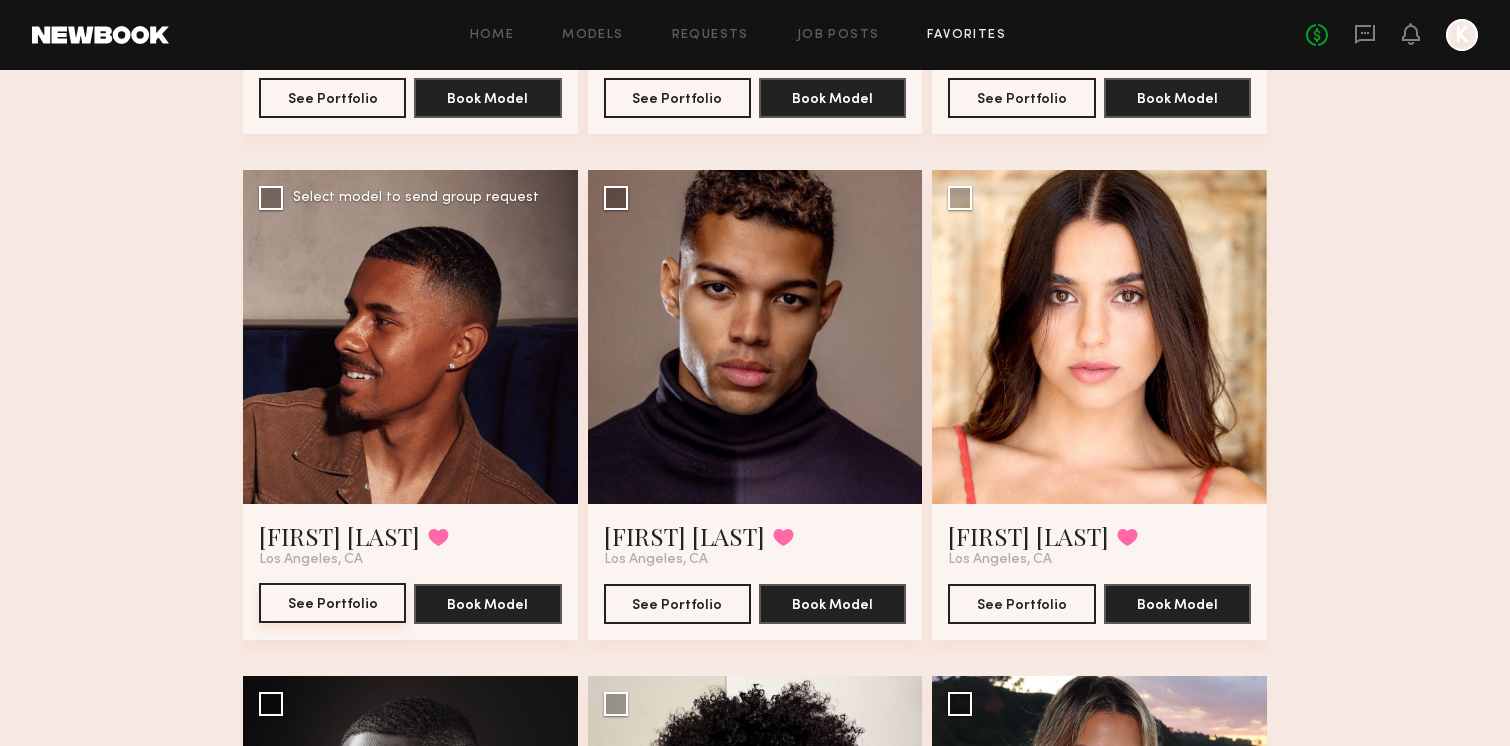 click on "See Portfolio" 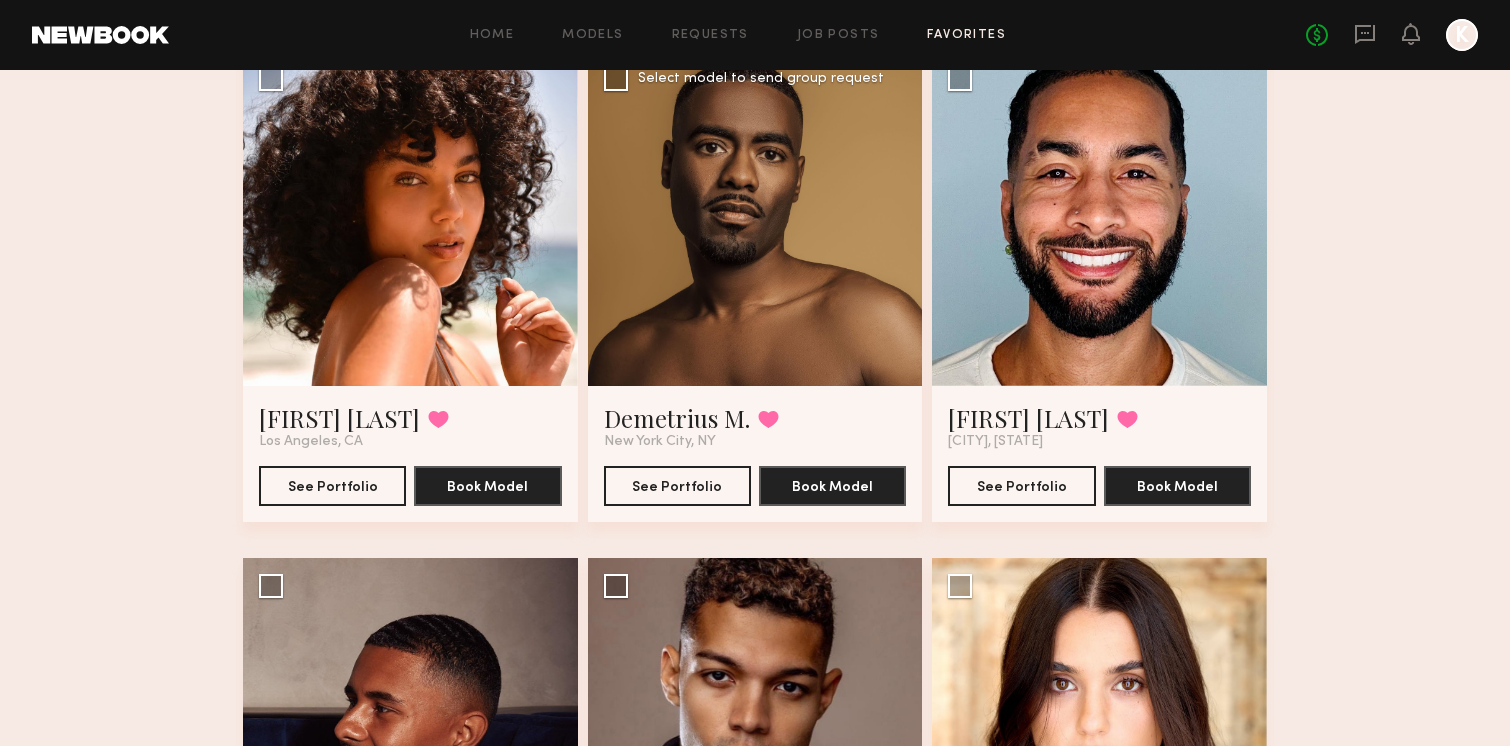 scroll, scrollTop: 201, scrollLeft: 0, axis: vertical 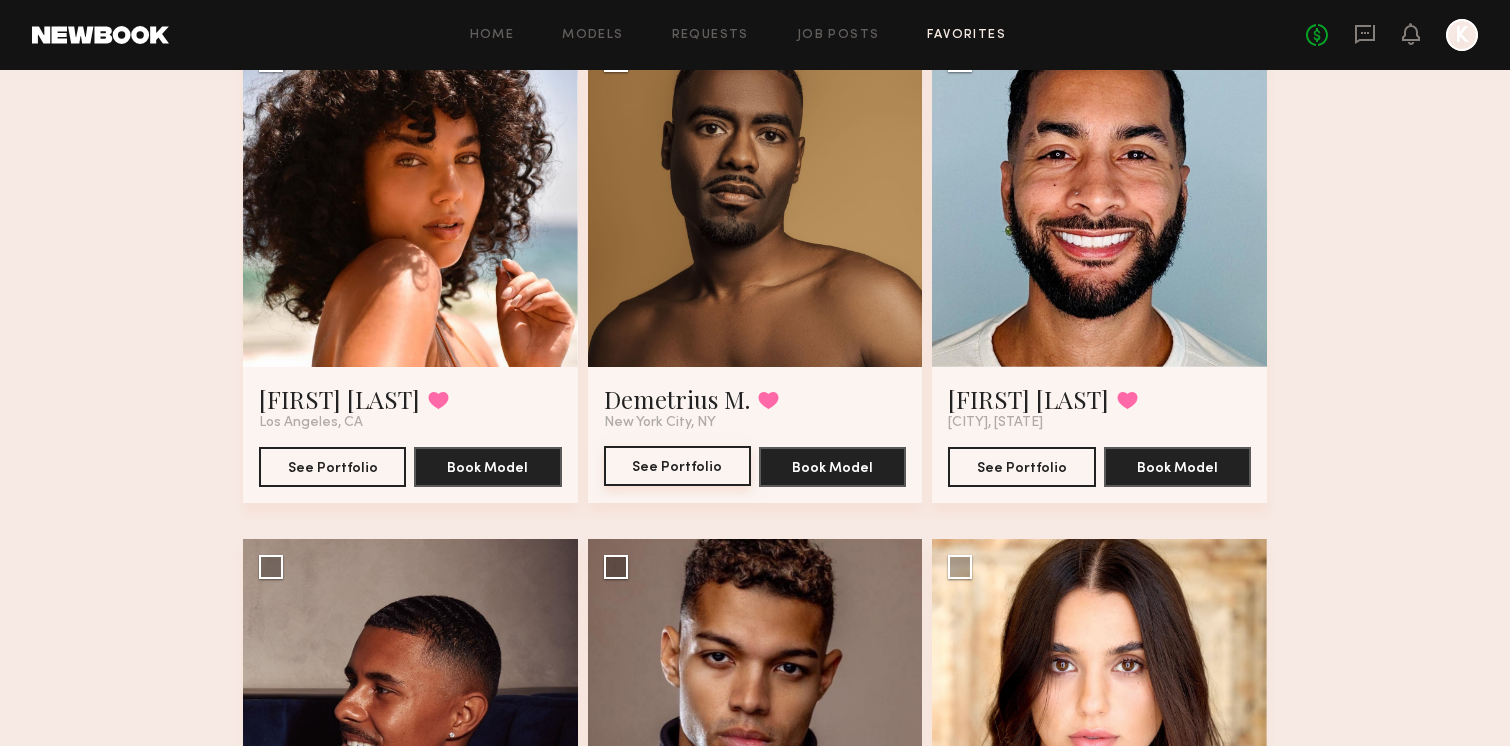 click on "See Portfolio" 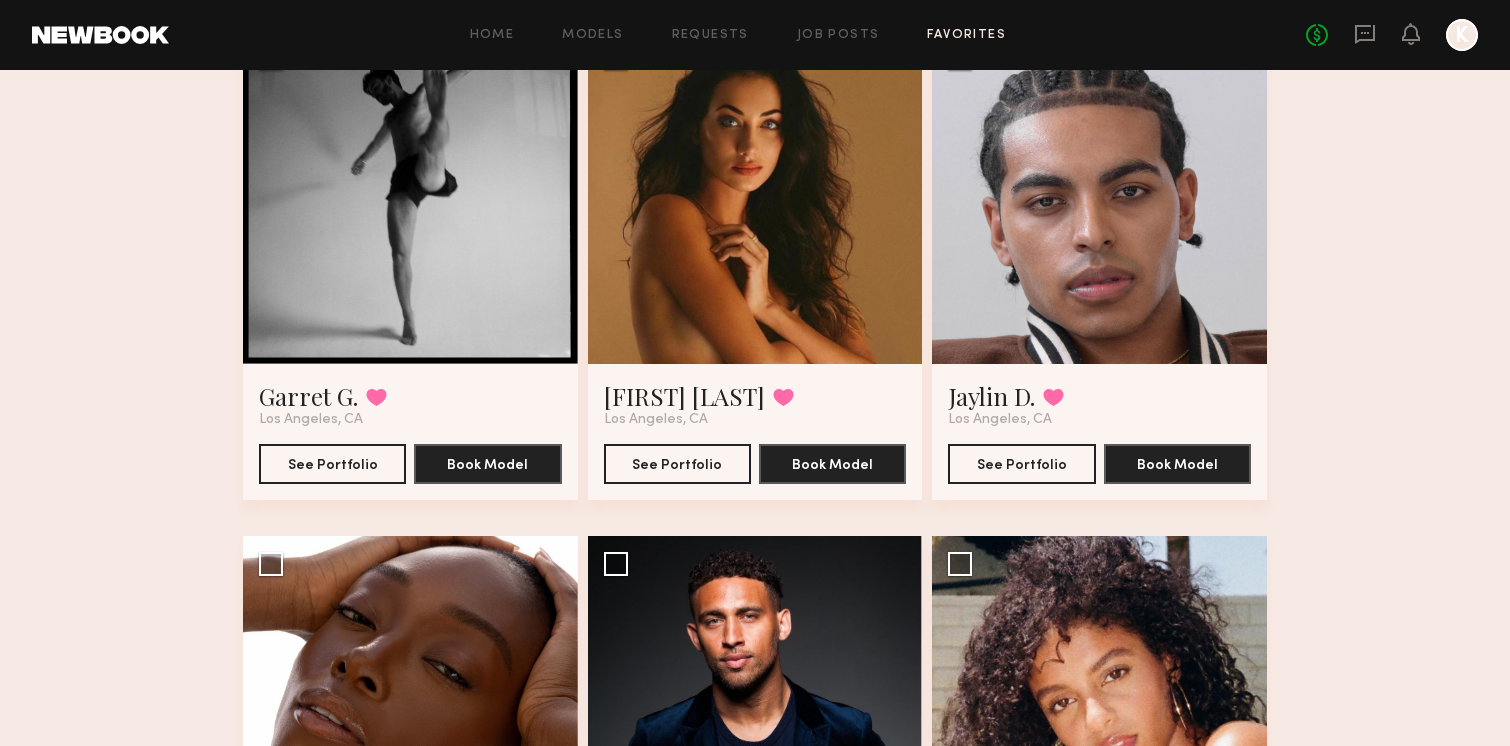 scroll, scrollTop: 2228, scrollLeft: 0, axis: vertical 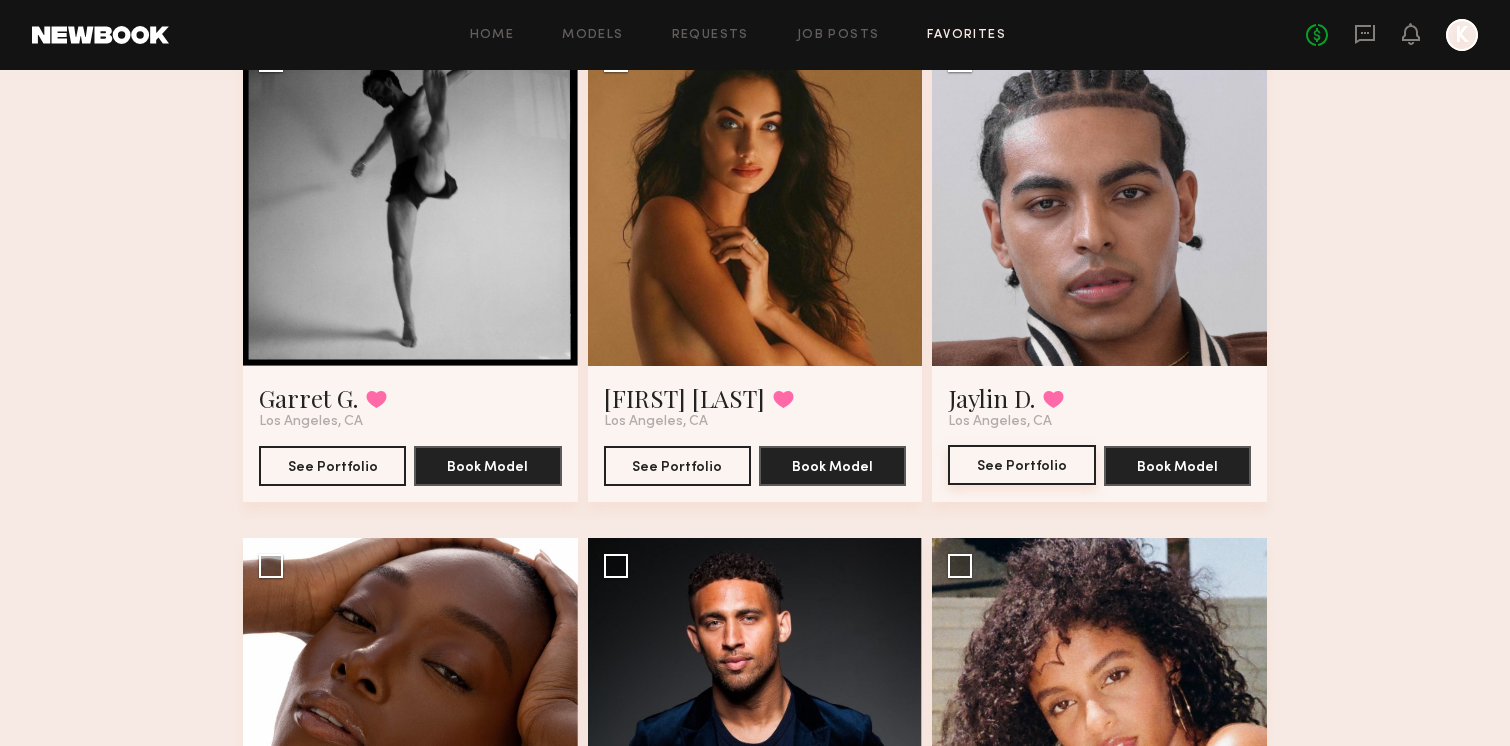 click on "See Portfolio" 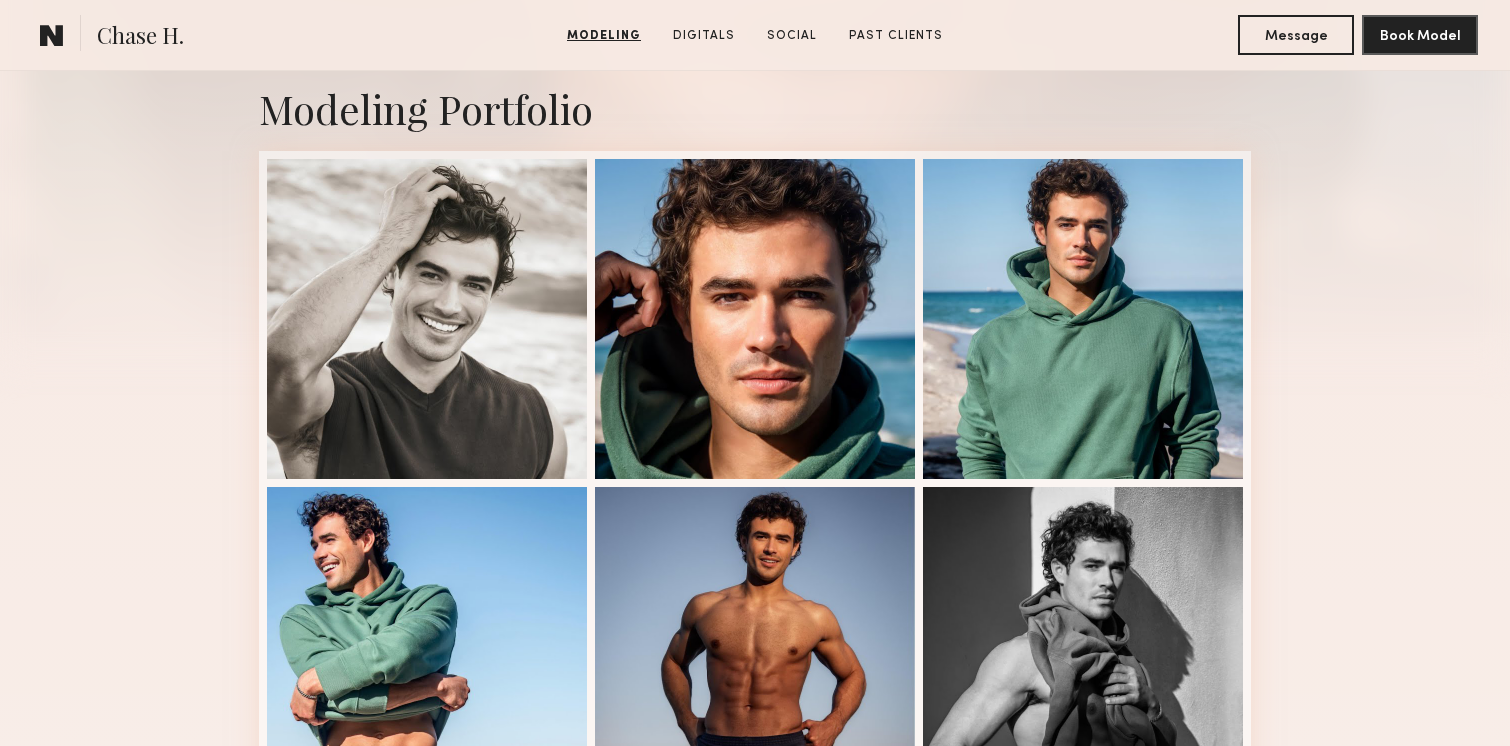 scroll, scrollTop: 0, scrollLeft: 0, axis: both 